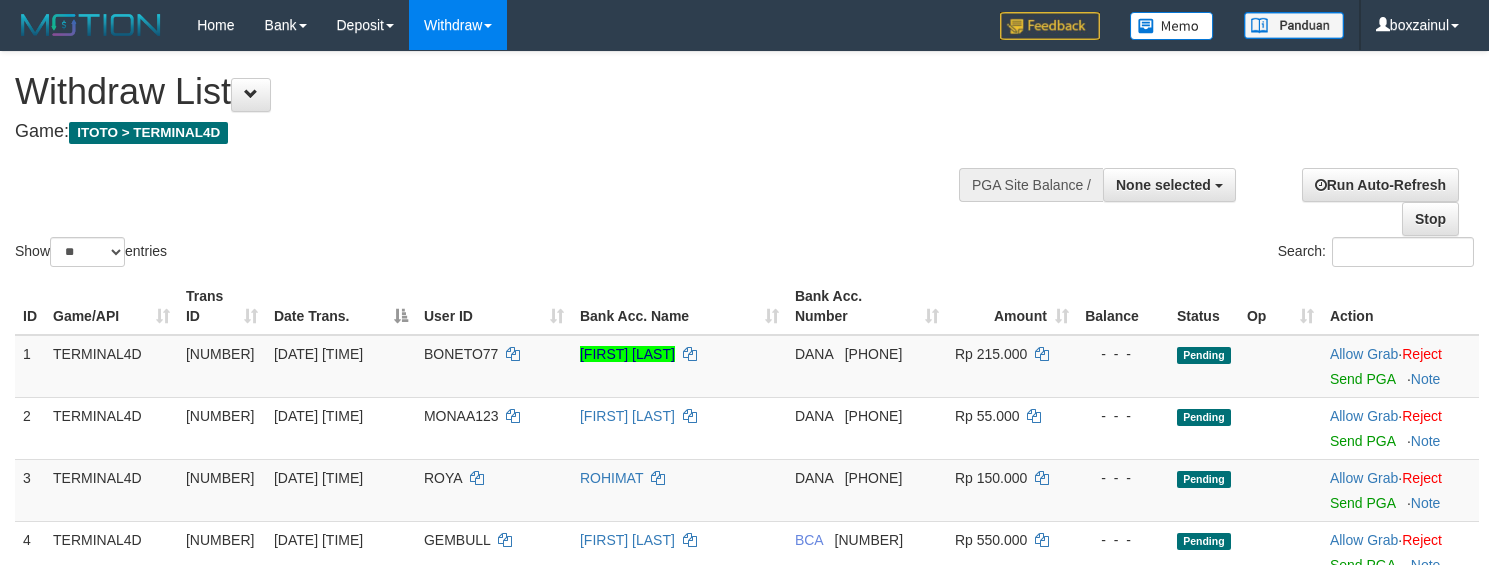 select 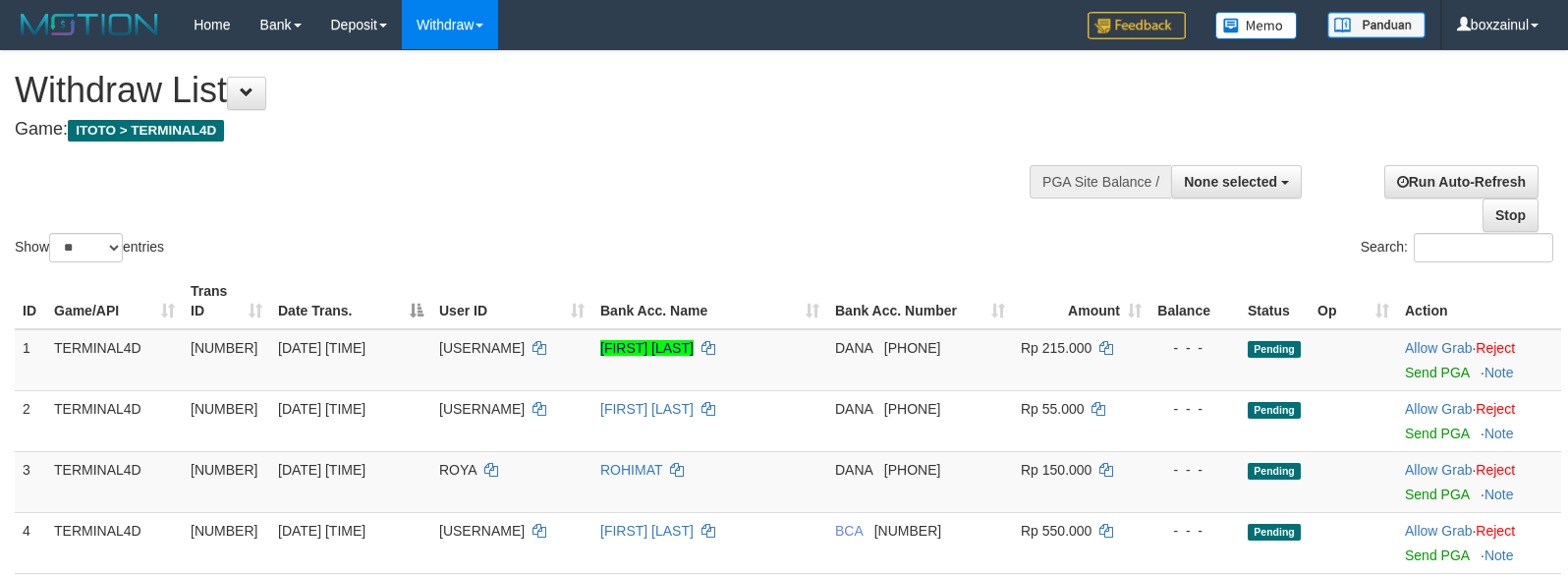 select 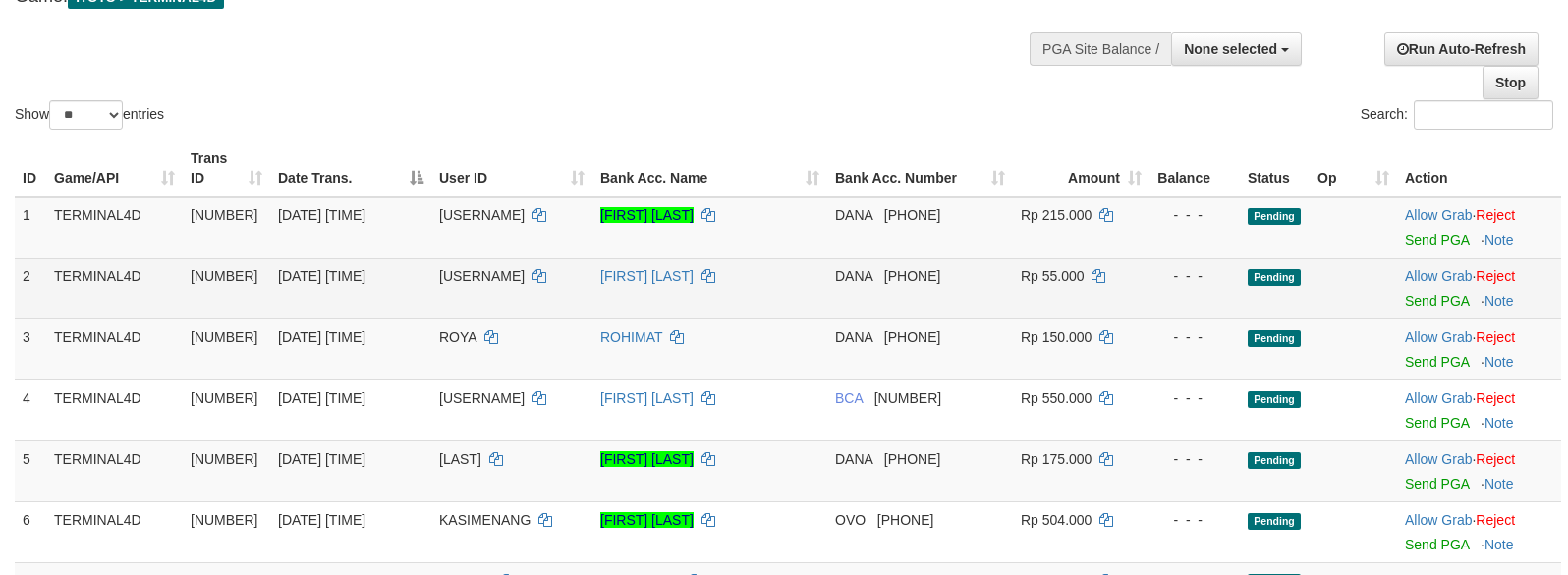 scroll, scrollTop: 0, scrollLeft: 0, axis: both 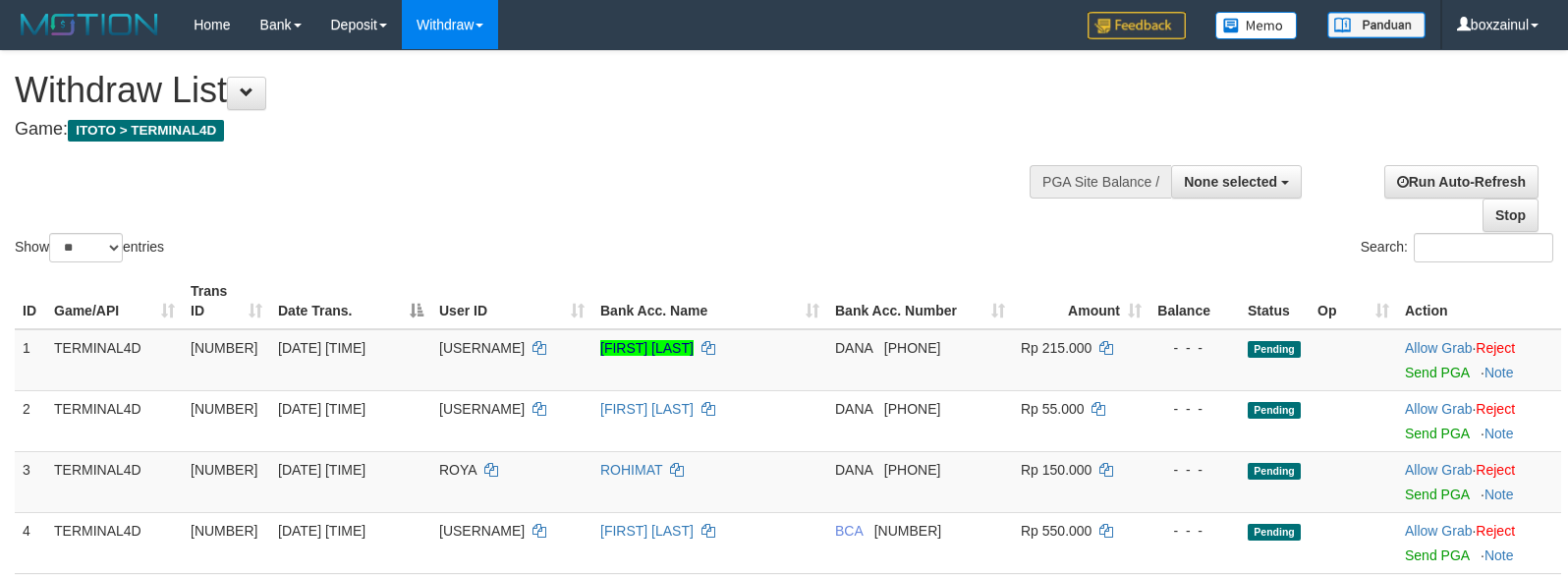 click on "Game:   ITOTO > TERMINAL4D" at bounding box center [520, 130] 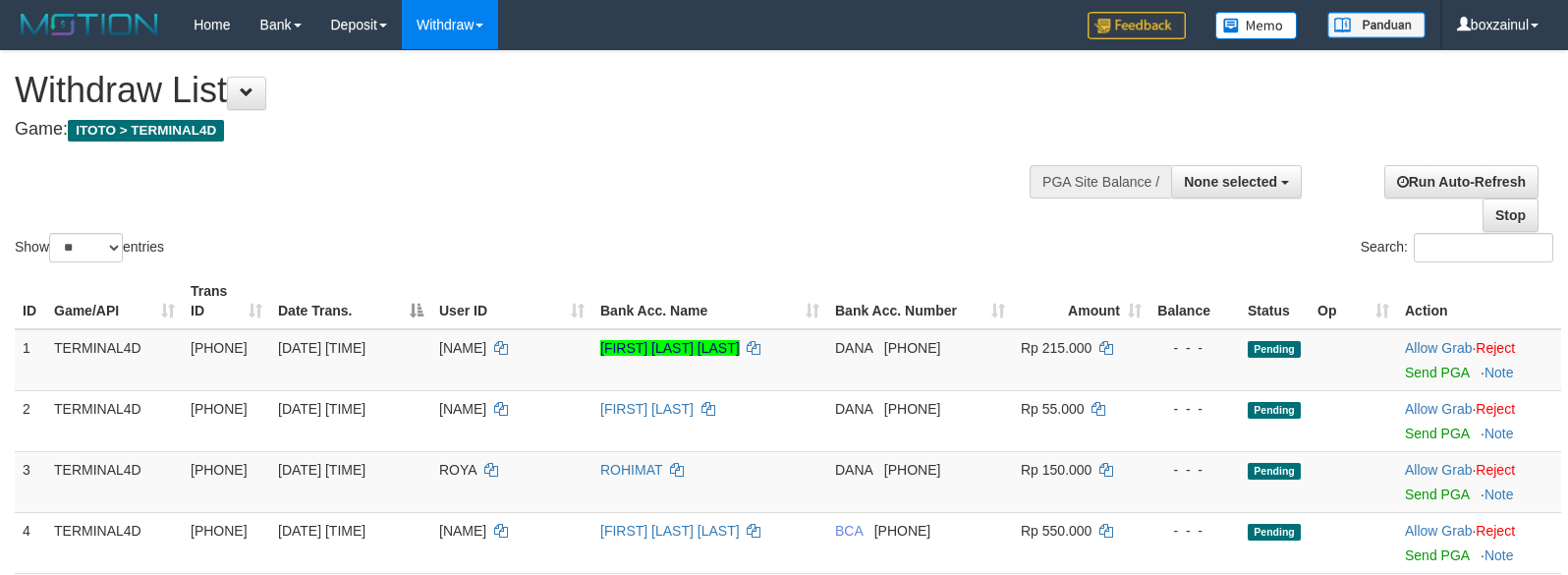 select 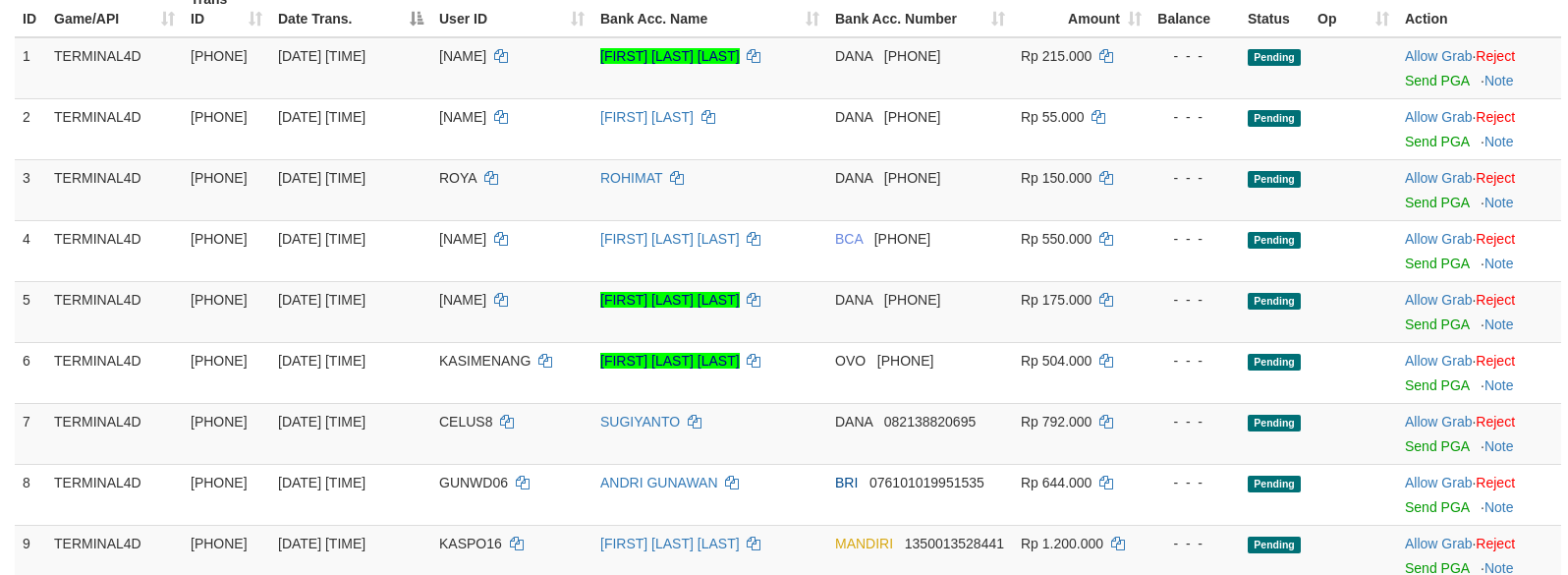 scroll, scrollTop: 442, scrollLeft: 0, axis: vertical 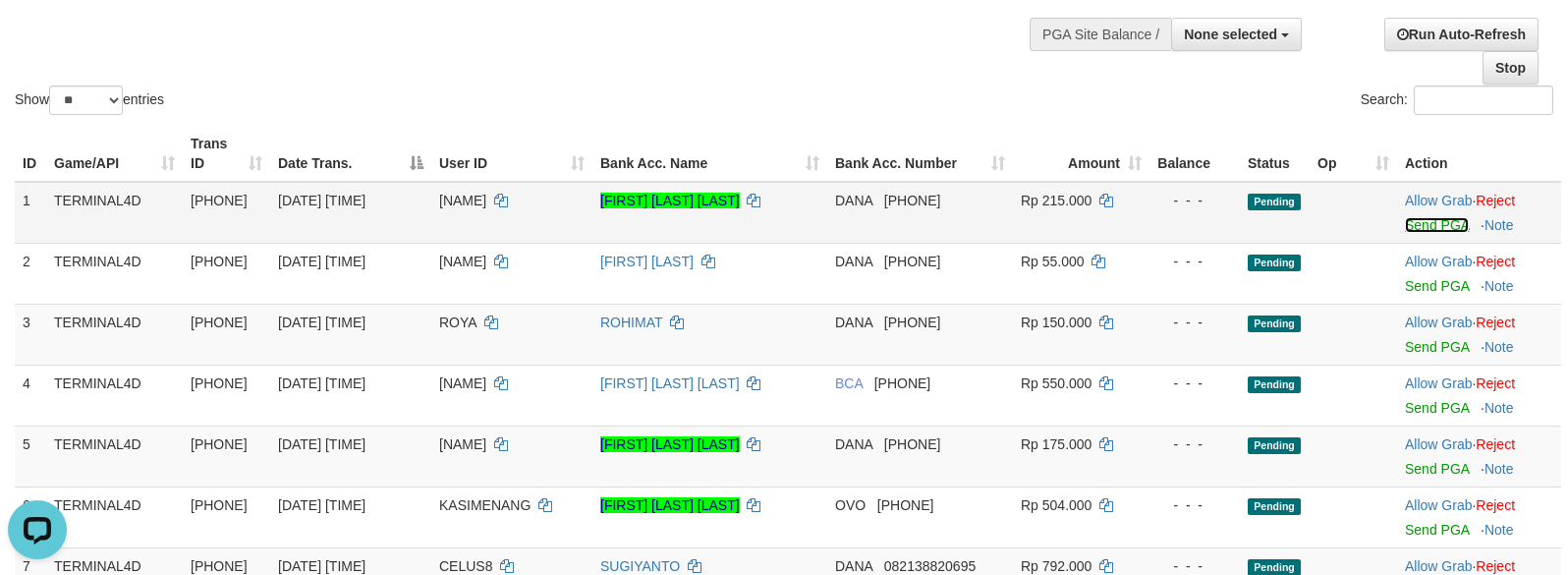 click on "Send PGA" at bounding box center [1436, 225] 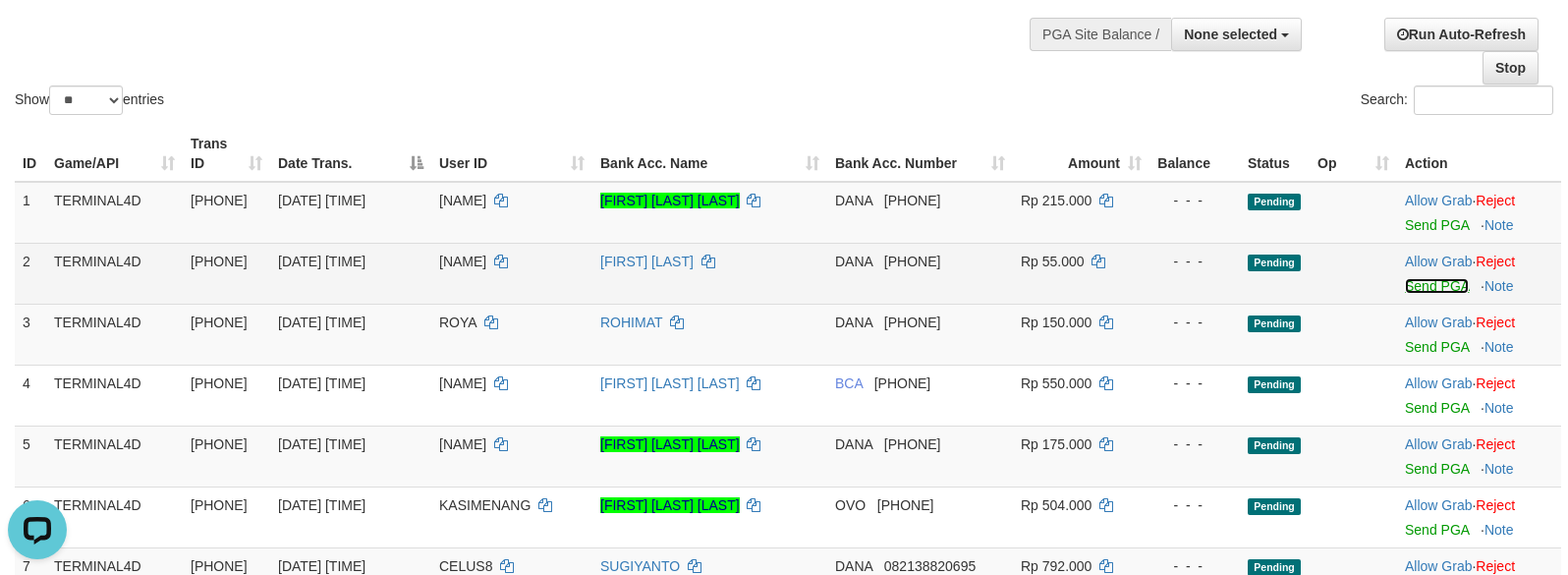 click on "Send PGA" at bounding box center (1436, 286) 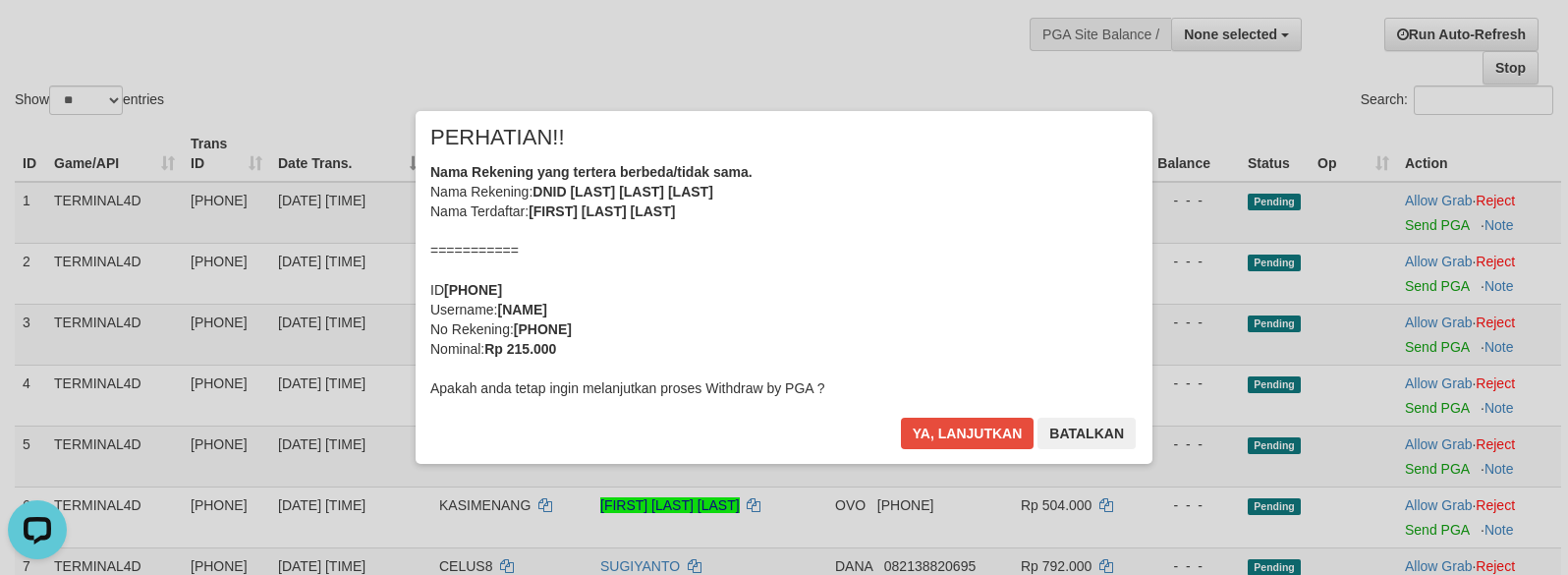 click on "× PERHATIAN!! Nama Rekening yang tertera berbeda/tidak sama. Nama Rekening:  DNID [LAST] [LAST] Nama Terdaftar:  MUHAMMAD AGUS SANTOSO =========== ID  [PHONE] Username:  BONETO77 No Rekening:  [PHONE] Nominal:  Rp 215.000 Apakah anda tetap ingin melanjutkan proses Withdraw by PGA ? Ya, lanjutkan Batalkan" at bounding box center [784, 287] 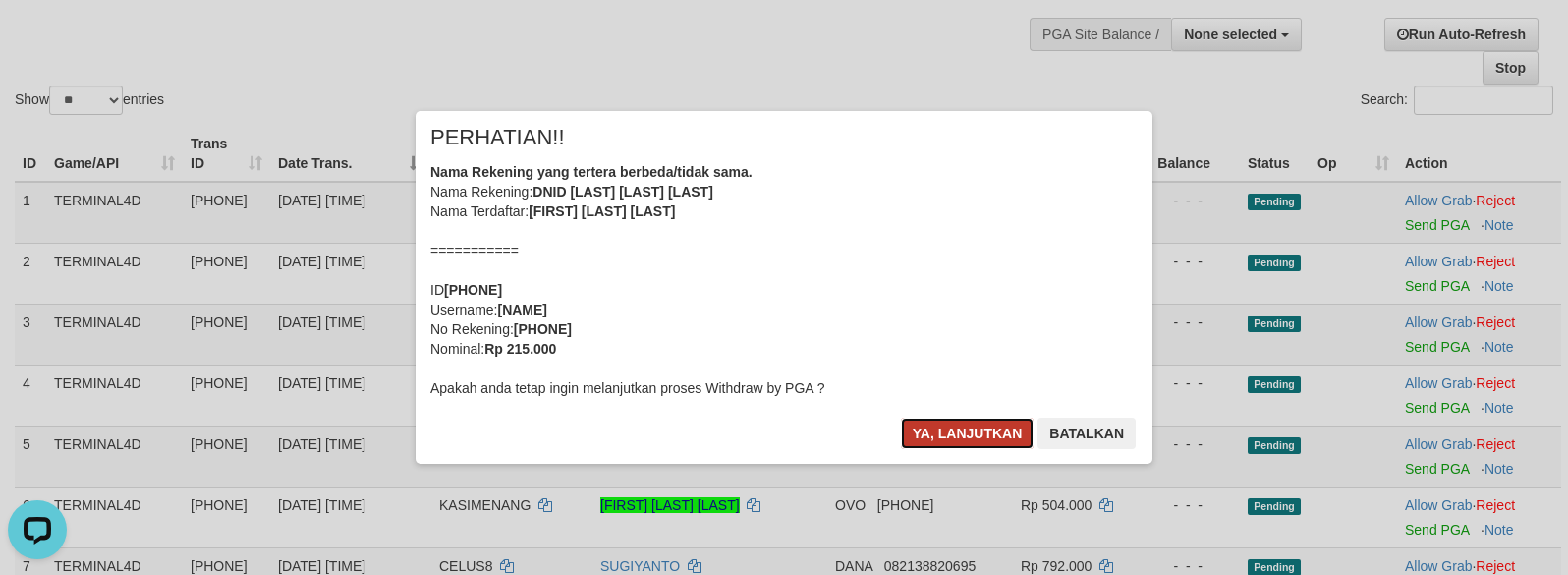 click on "Ya, lanjutkan" at bounding box center (968, 433) 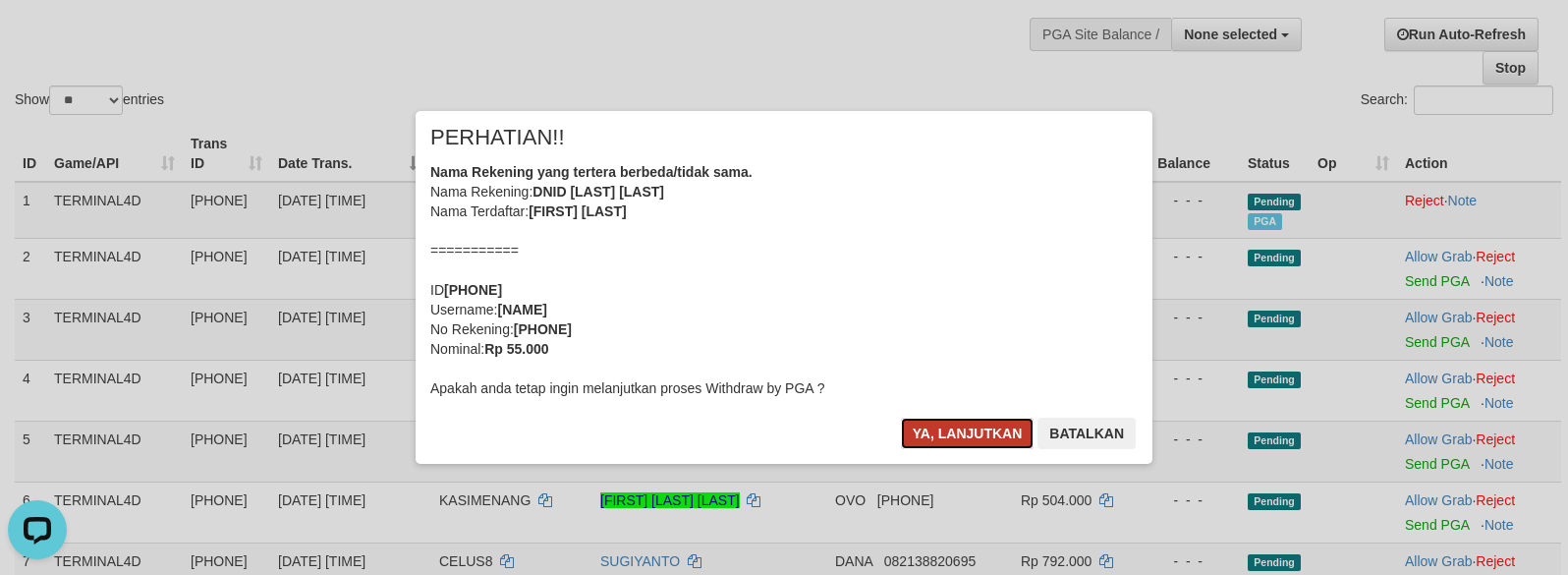 click on "Ya, lanjutkan" at bounding box center (968, 433) 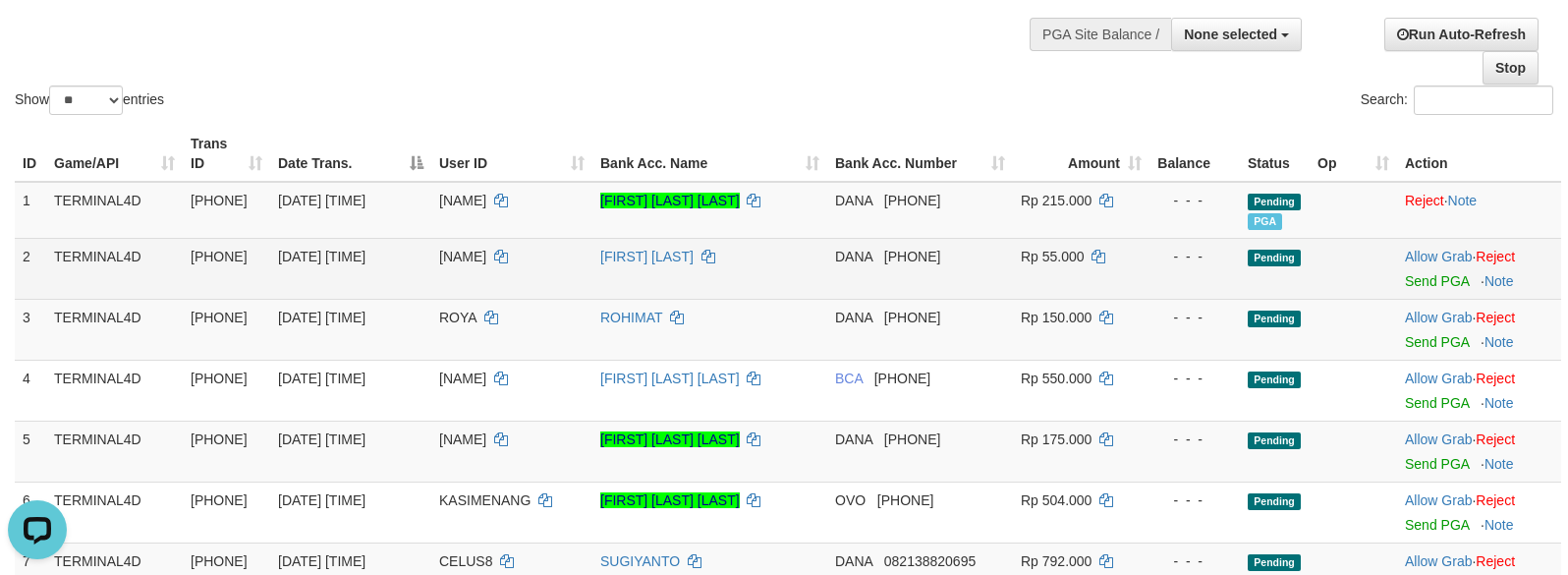 scroll, scrollTop: 295, scrollLeft: 0, axis: vertical 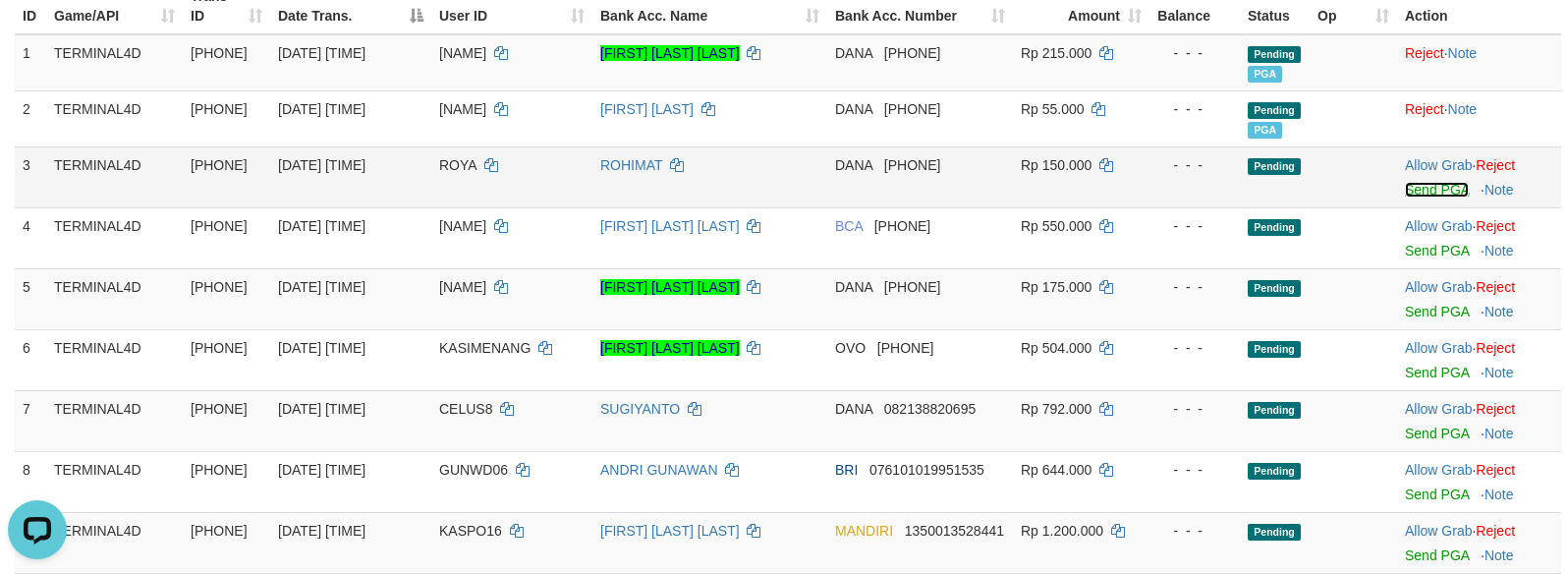 click on "Send PGA" at bounding box center (1436, 190) 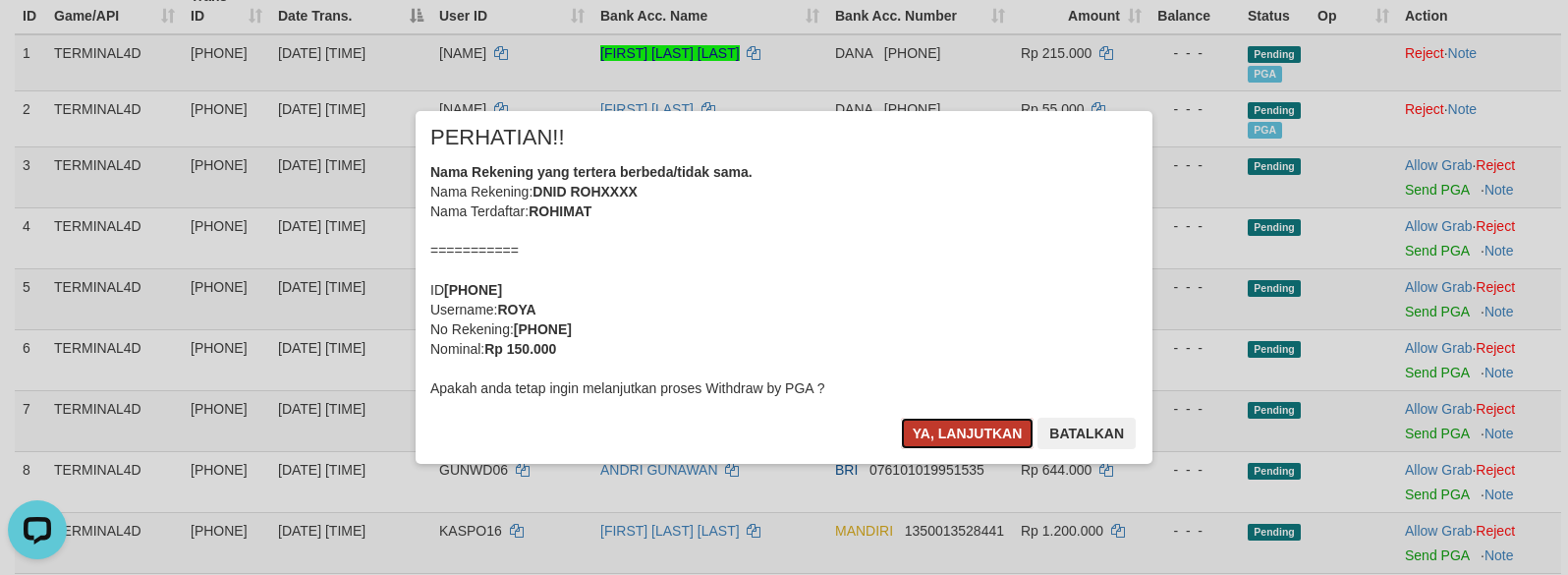 drag, startPoint x: 955, startPoint y: 436, endPoint x: 1041, endPoint y: 381, distance: 102.083299 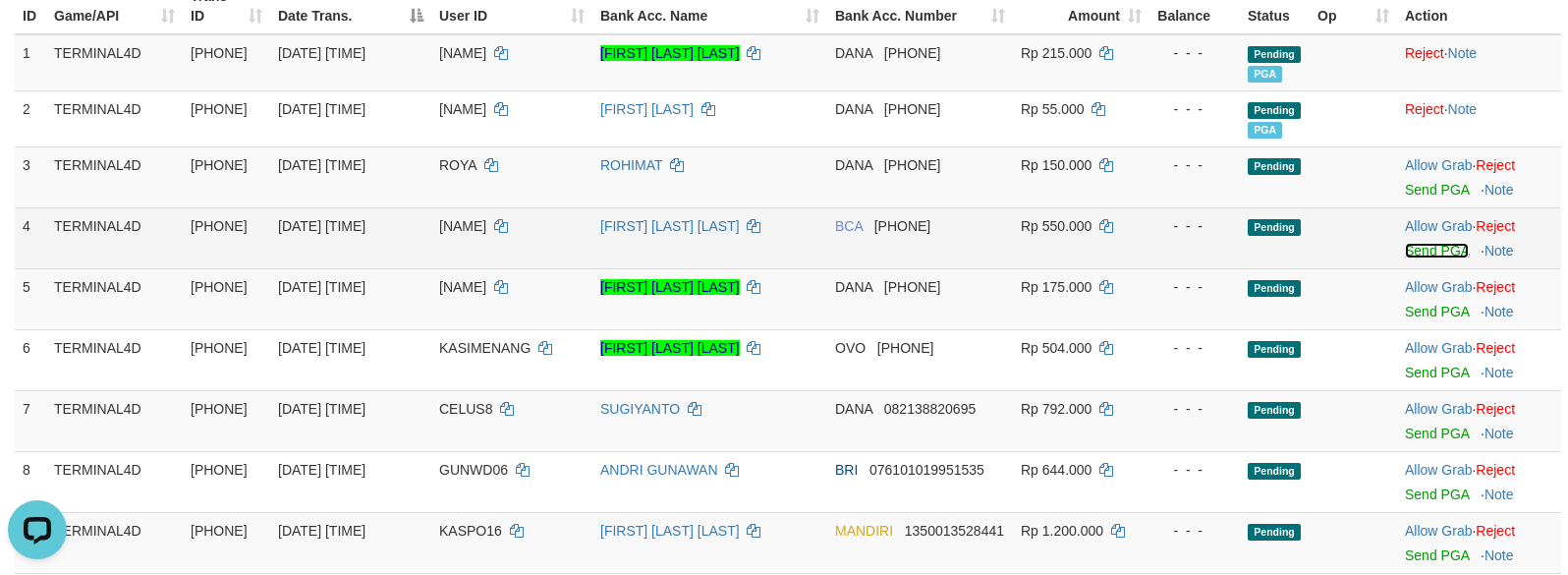 click on "Send PGA" at bounding box center [1436, 251] 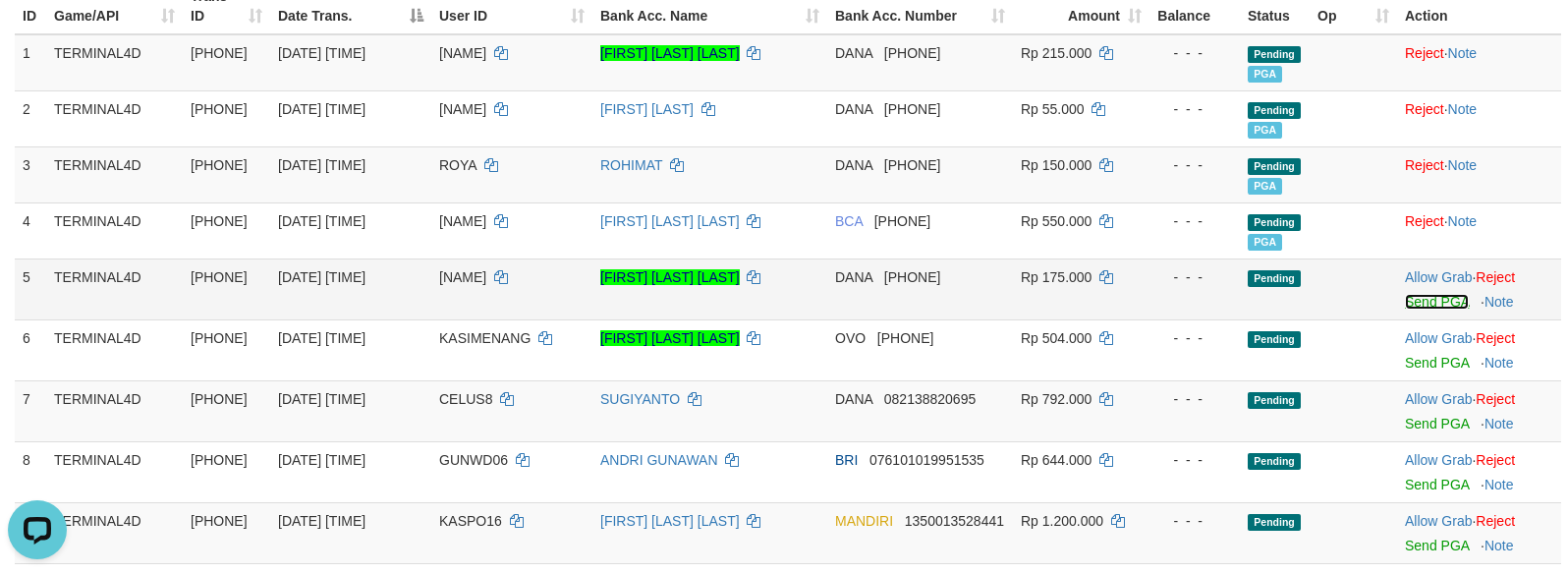 click on "Send PGA" at bounding box center [1436, 302] 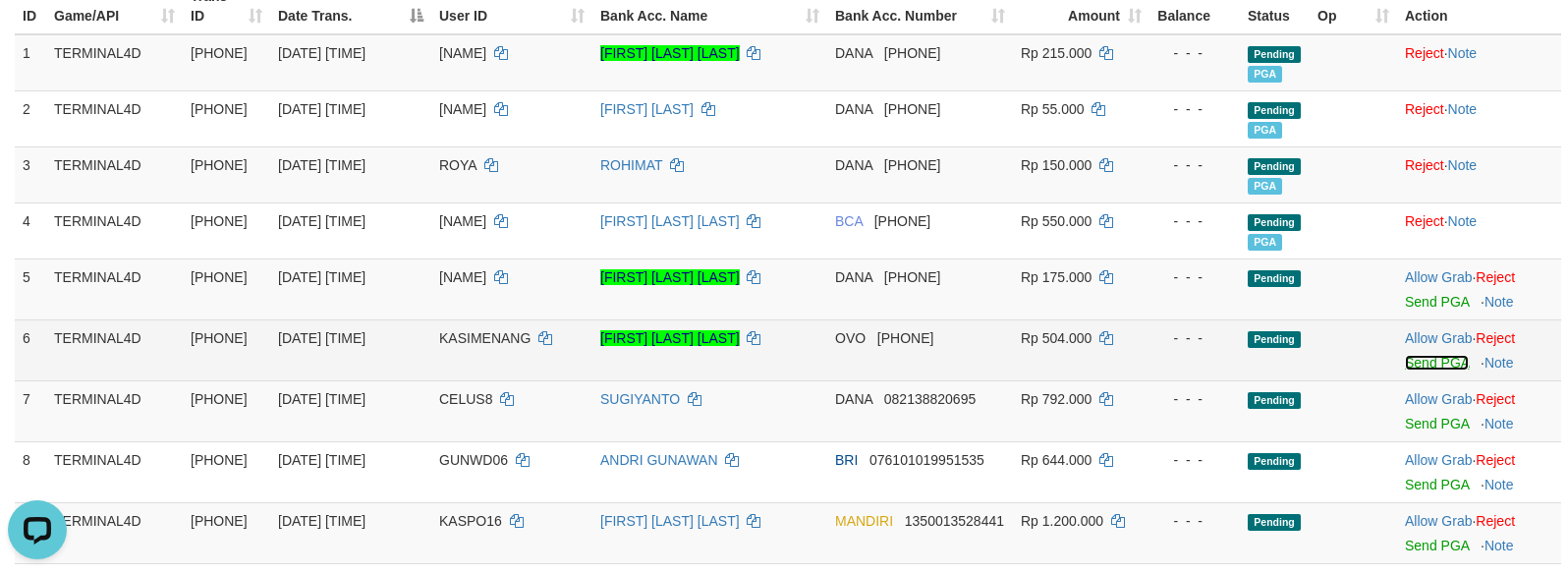 click on "Send PGA" at bounding box center (1436, 363) 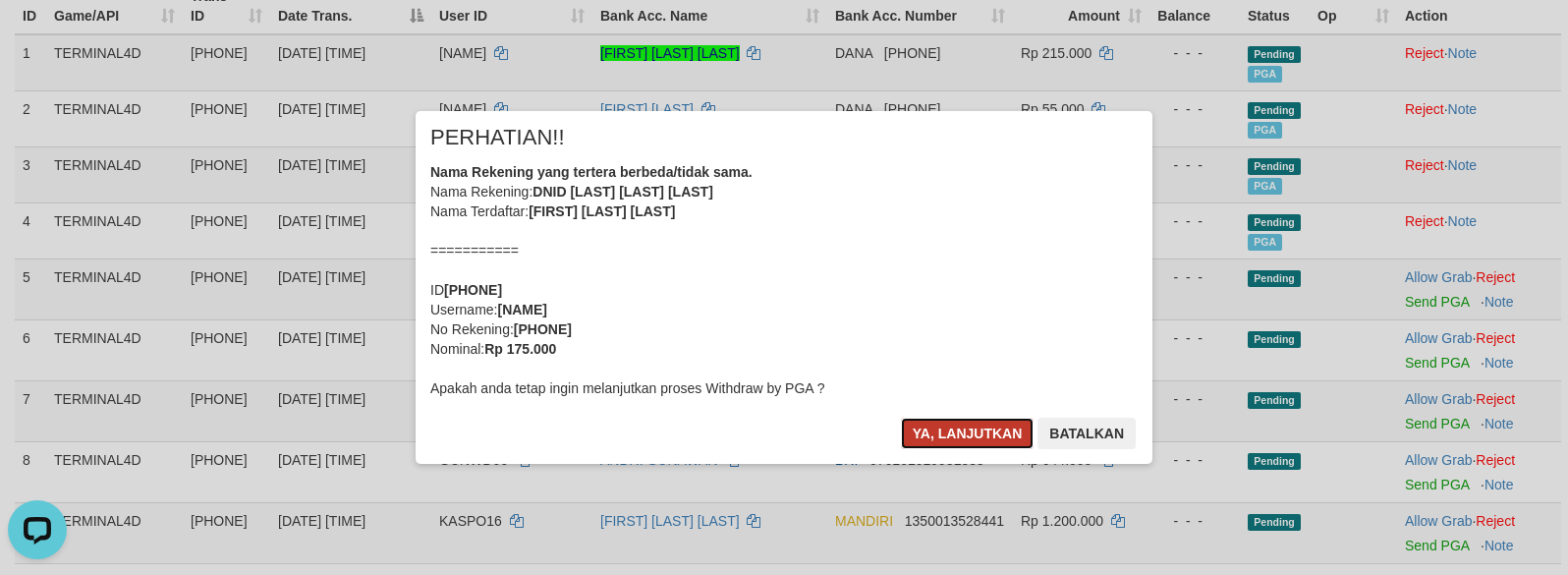 click on "Ya, lanjutkan" at bounding box center [968, 433] 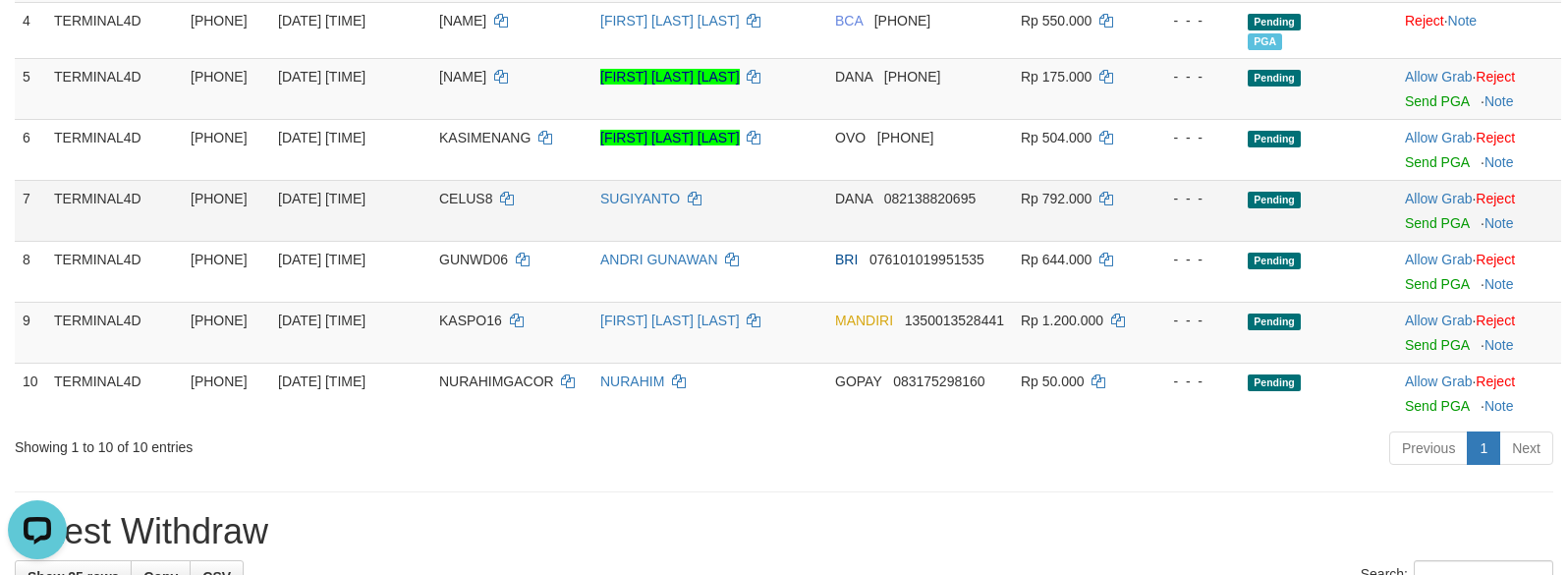 scroll, scrollTop: 442, scrollLeft: 0, axis: vertical 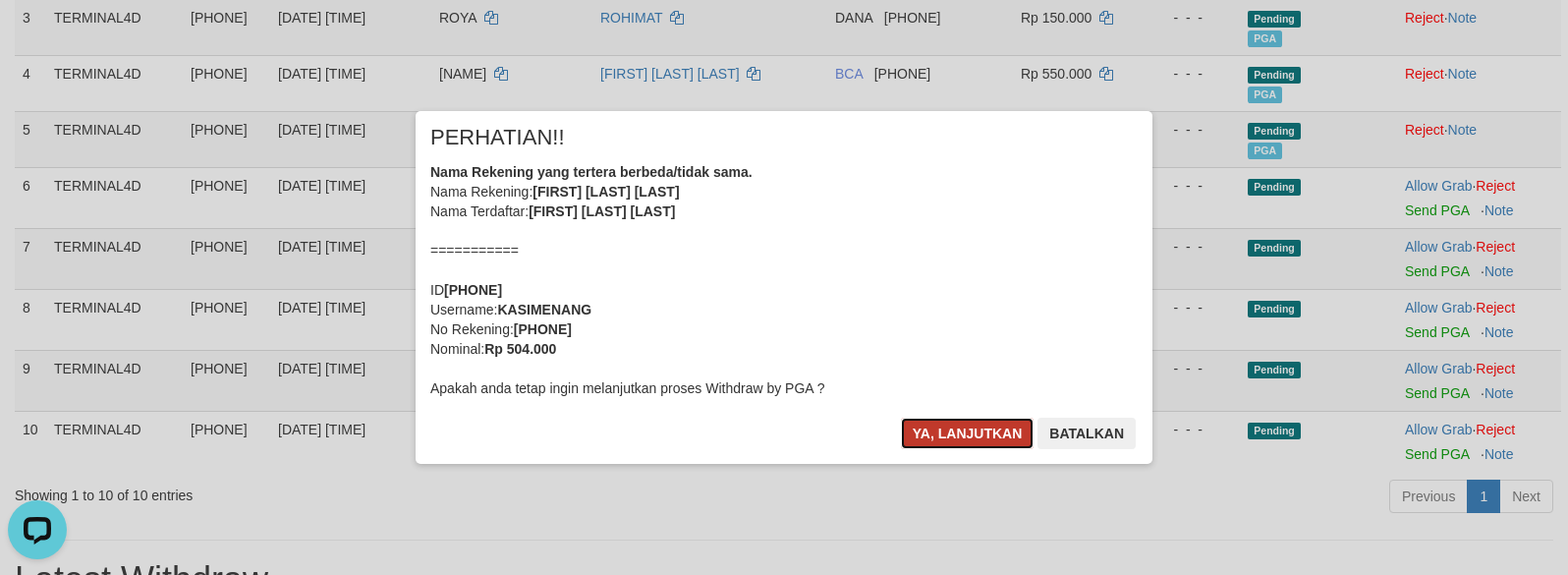 click on "Ya, lanjutkan" at bounding box center [968, 433] 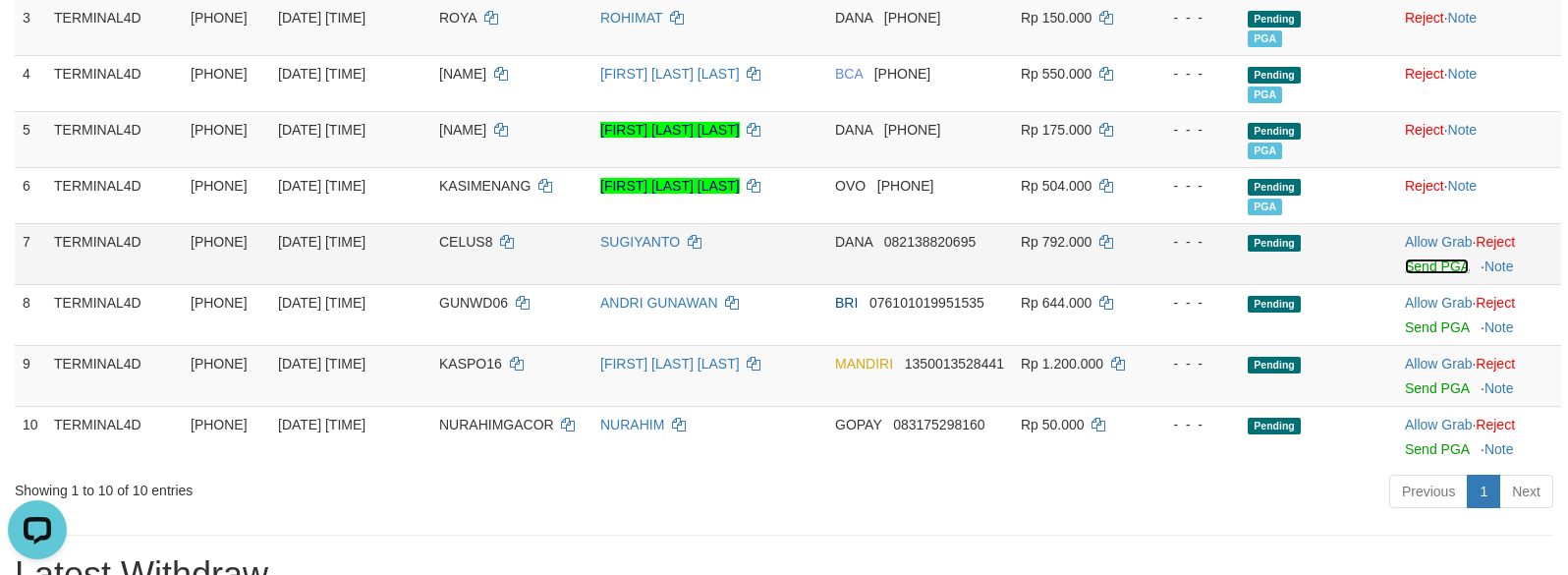 click on "Send PGA" at bounding box center (1436, 266) 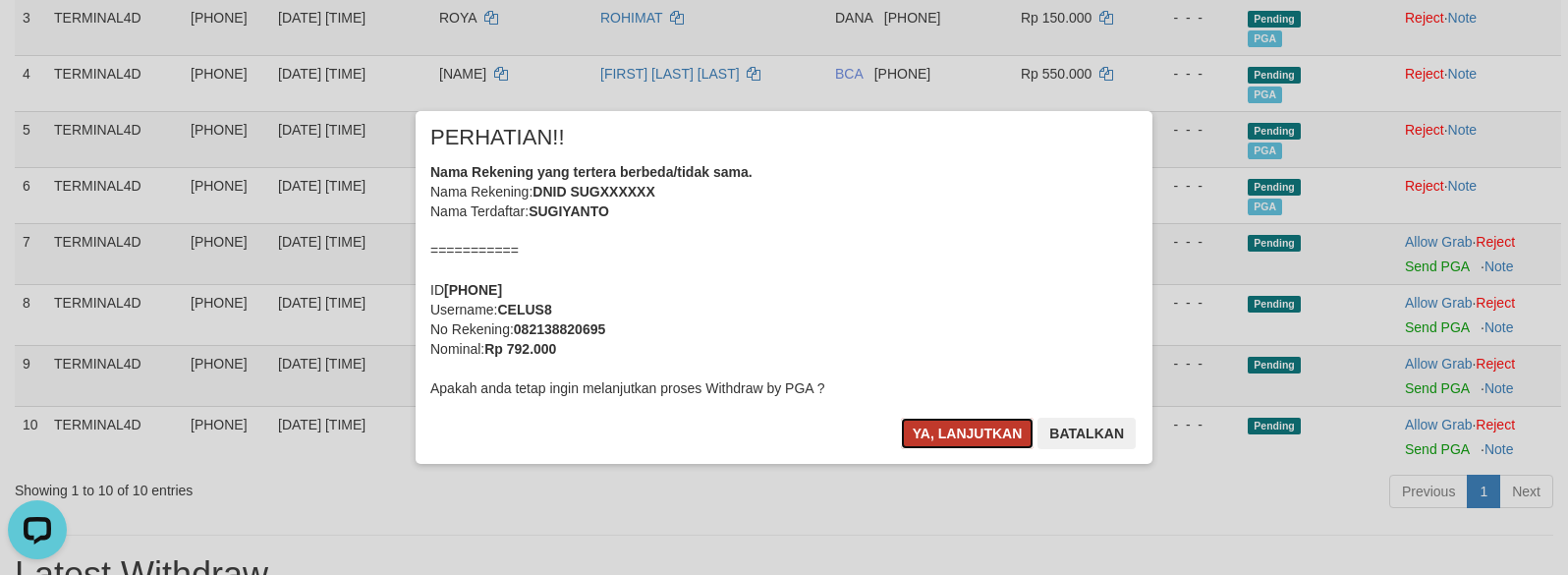 click on "Ya, lanjutkan" at bounding box center (968, 433) 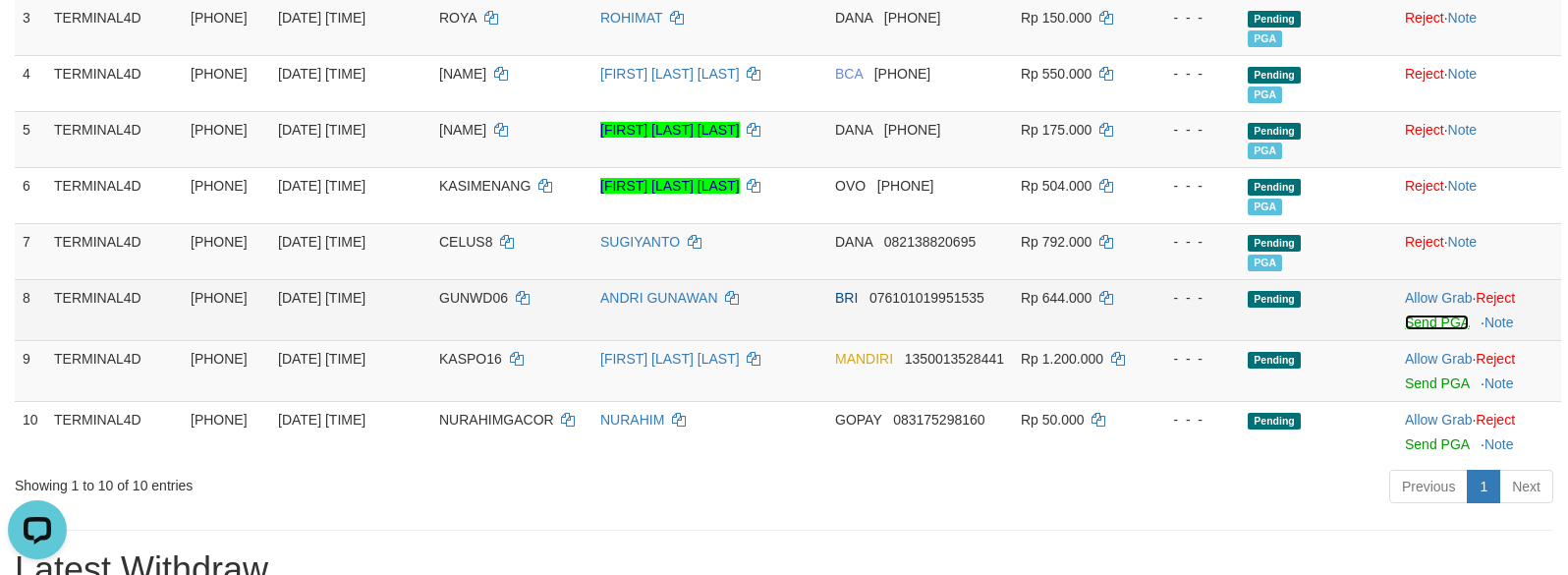 click on "Send PGA" at bounding box center [1436, 322] 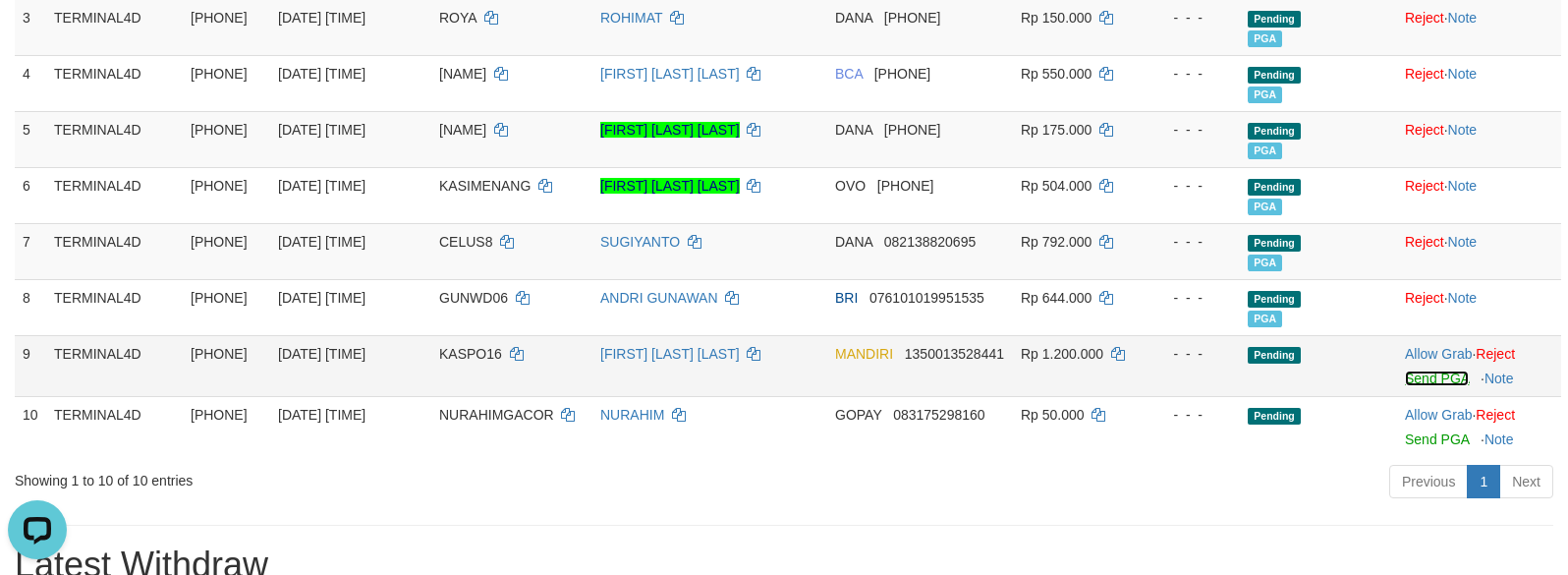 click on "Send PGA" at bounding box center (1436, 378) 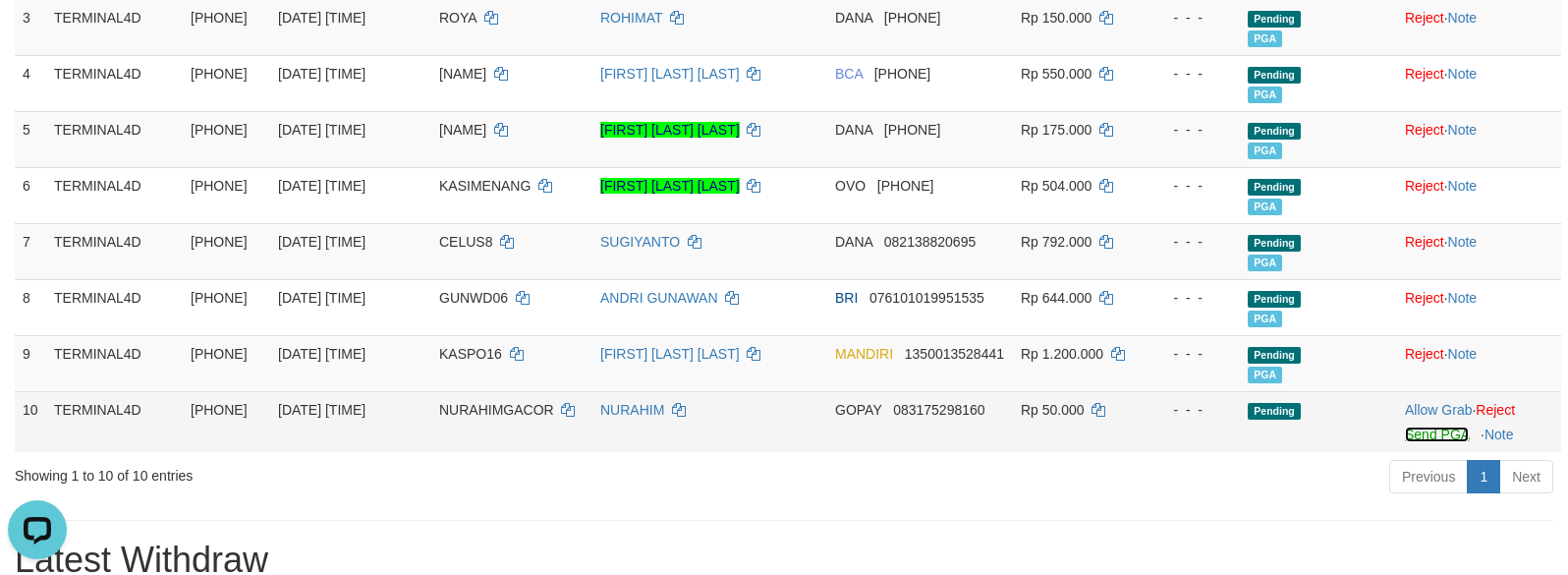 click on "Send PGA" at bounding box center [1436, 434] 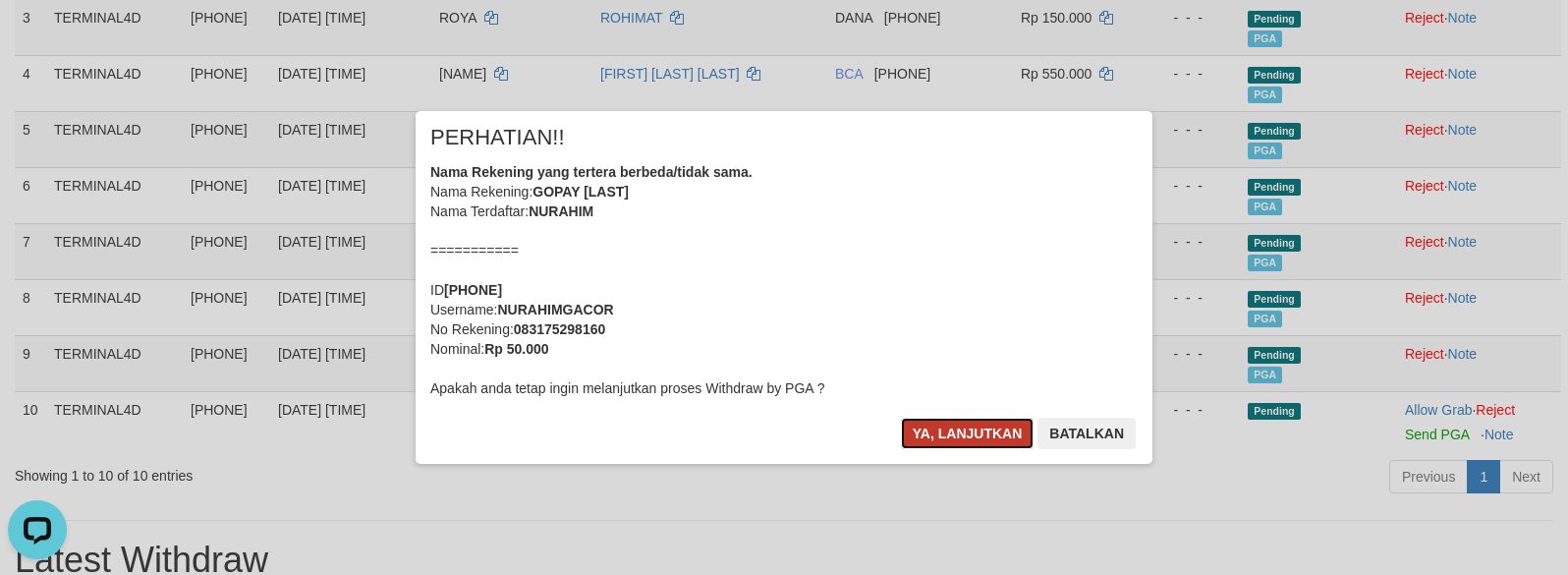 click on "Ya, lanjutkan" at bounding box center (968, 433) 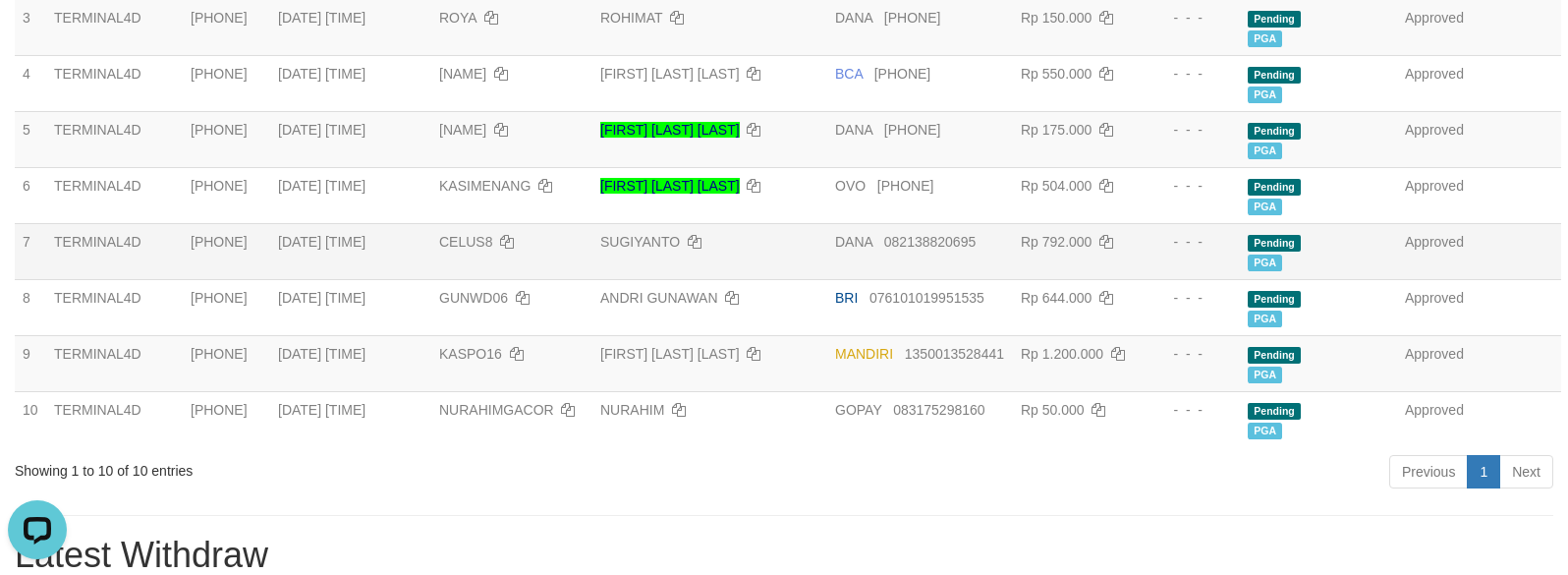 click on "CELUS8" at bounding box center [466, 242] 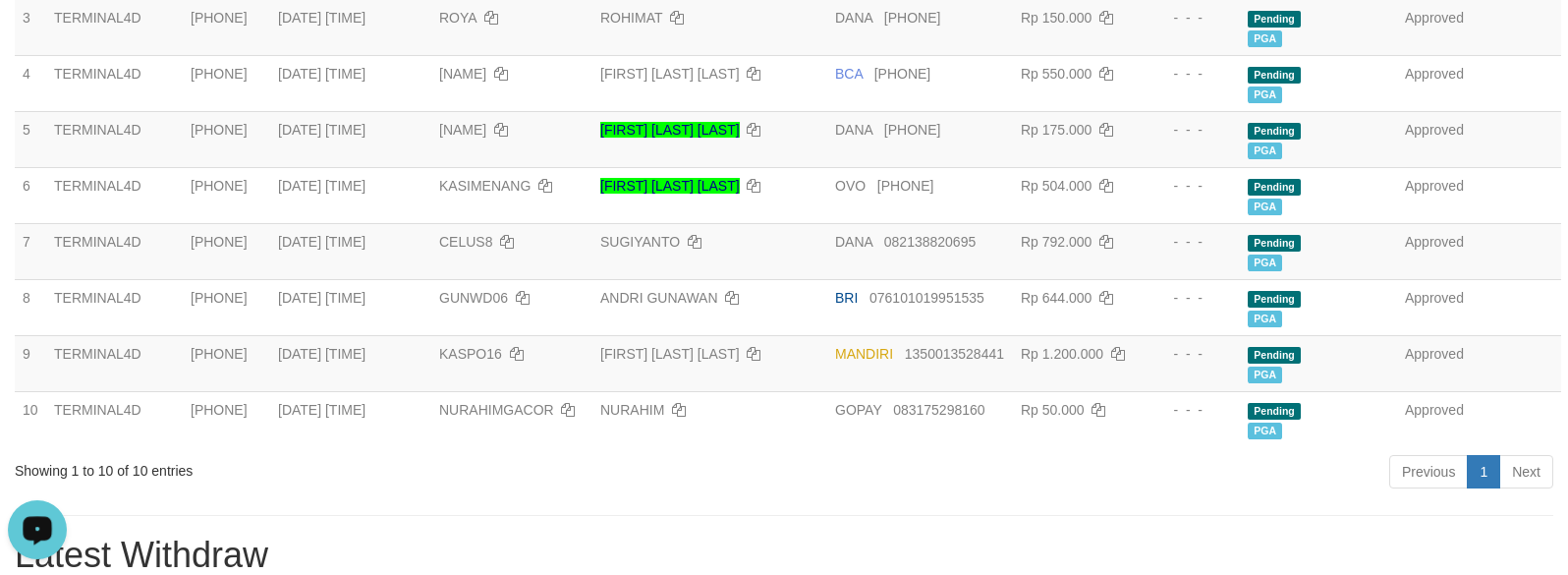click on "**********" at bounding box center [784, 733] 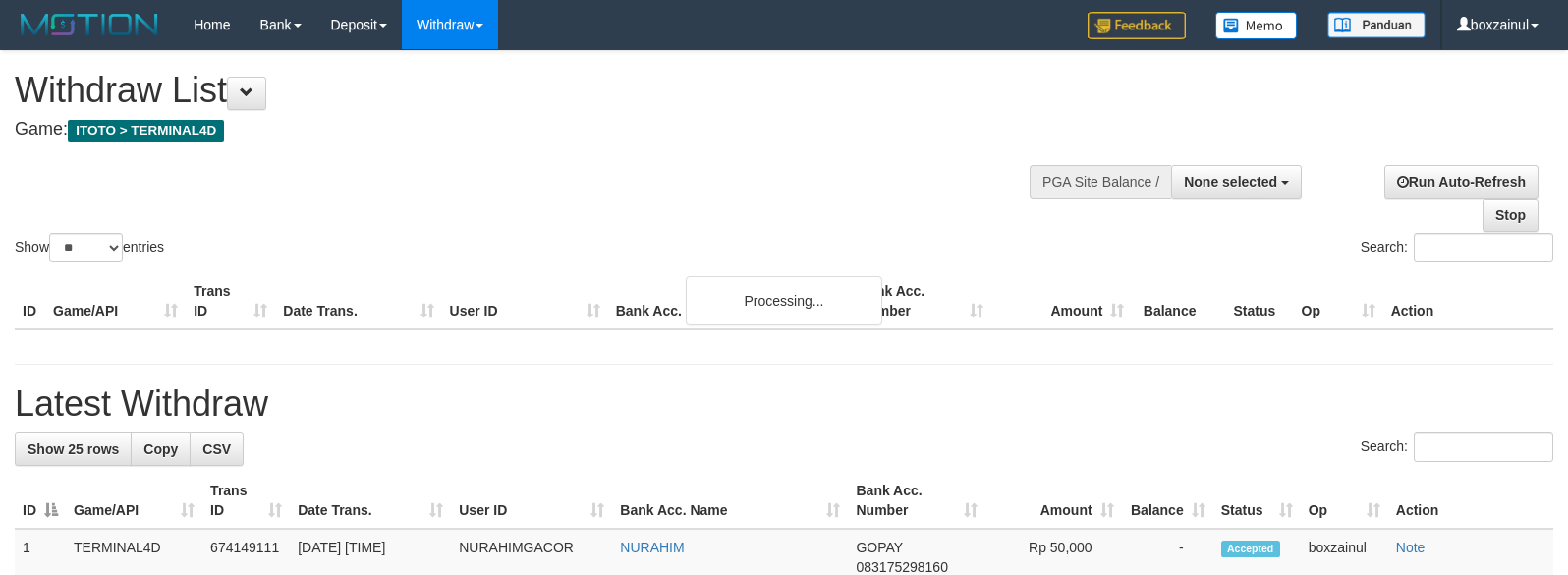 select 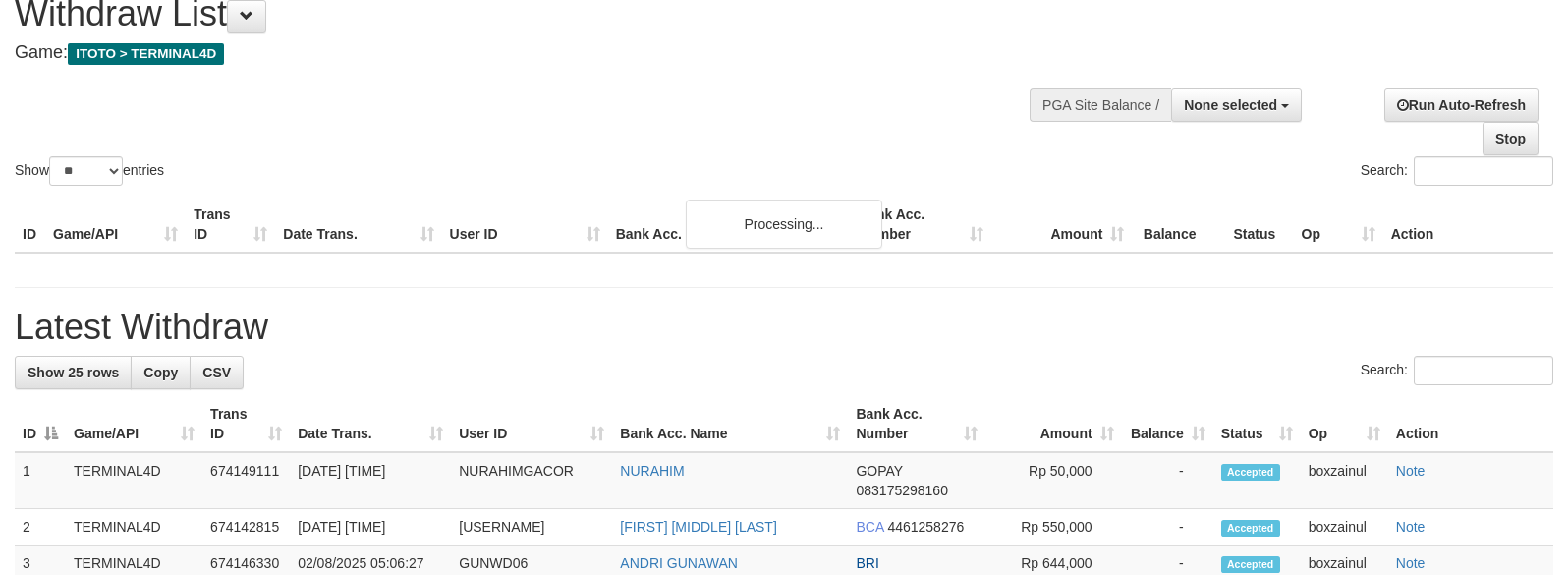 scroll, scrollTop: 0, scrollLeft: 0, axis: both 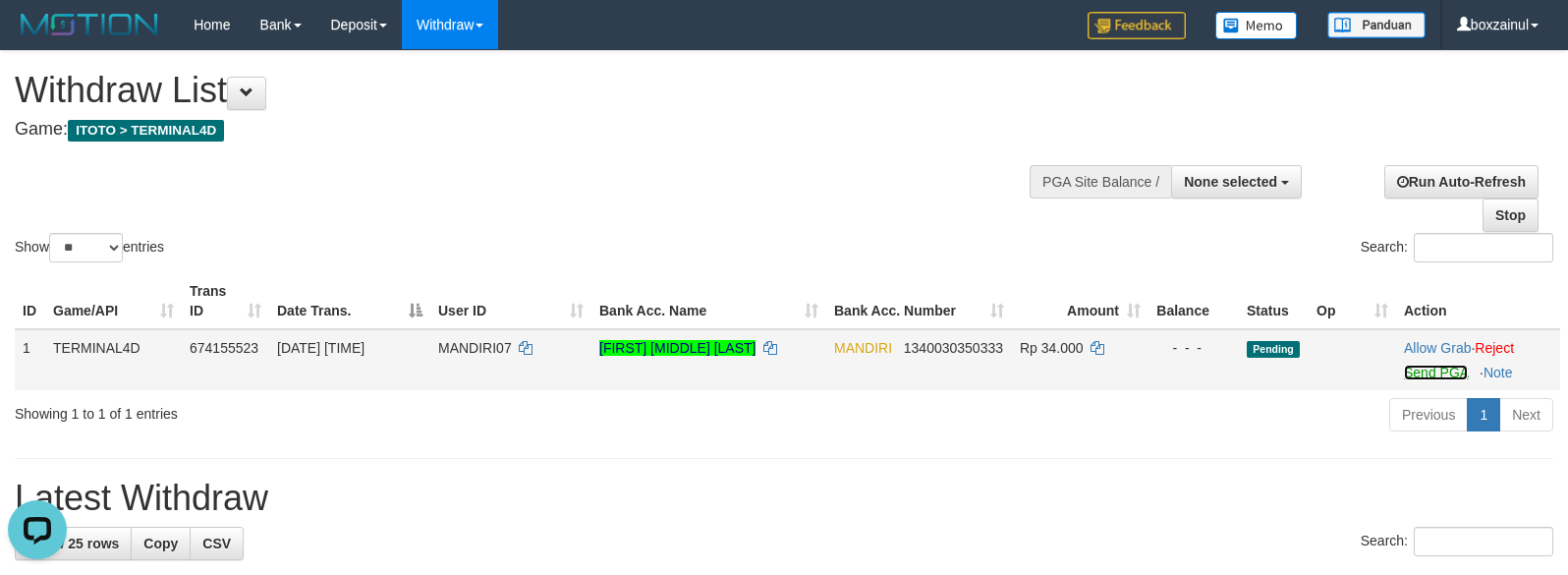 click on "Send PGA" at bounding box center [1435, 373] 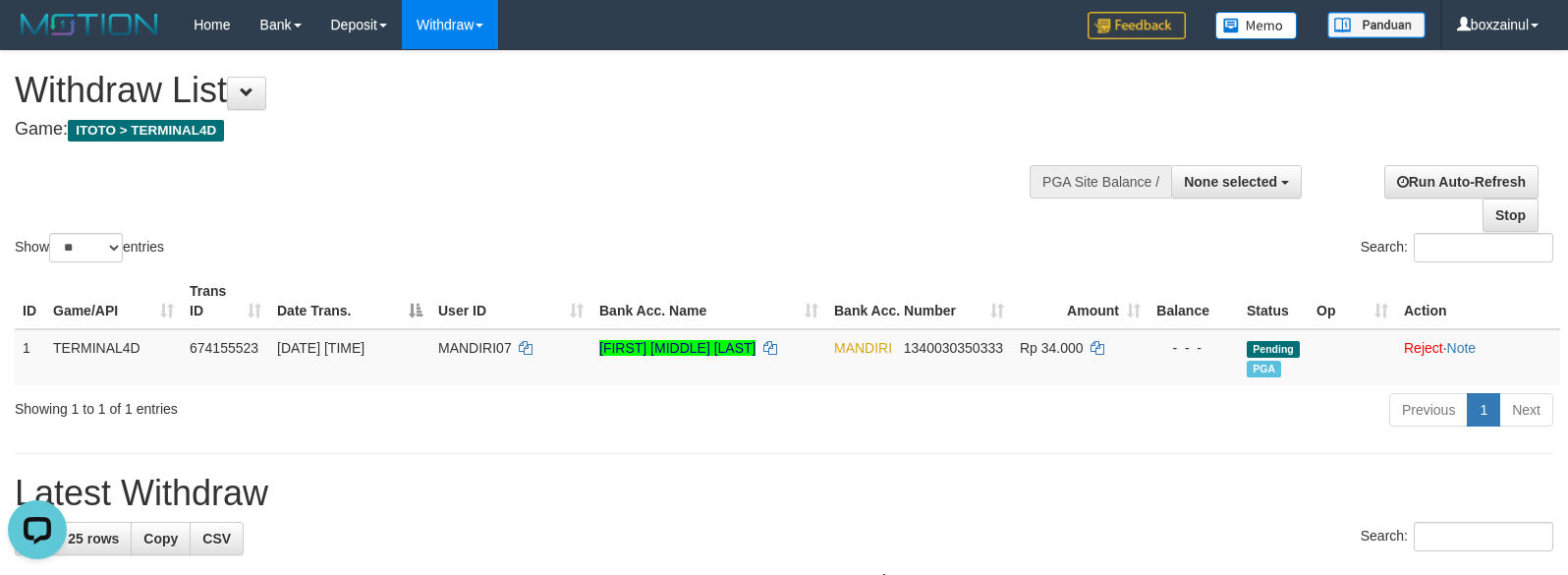 click on "Withdraw List" at bounding box center [520, 90] 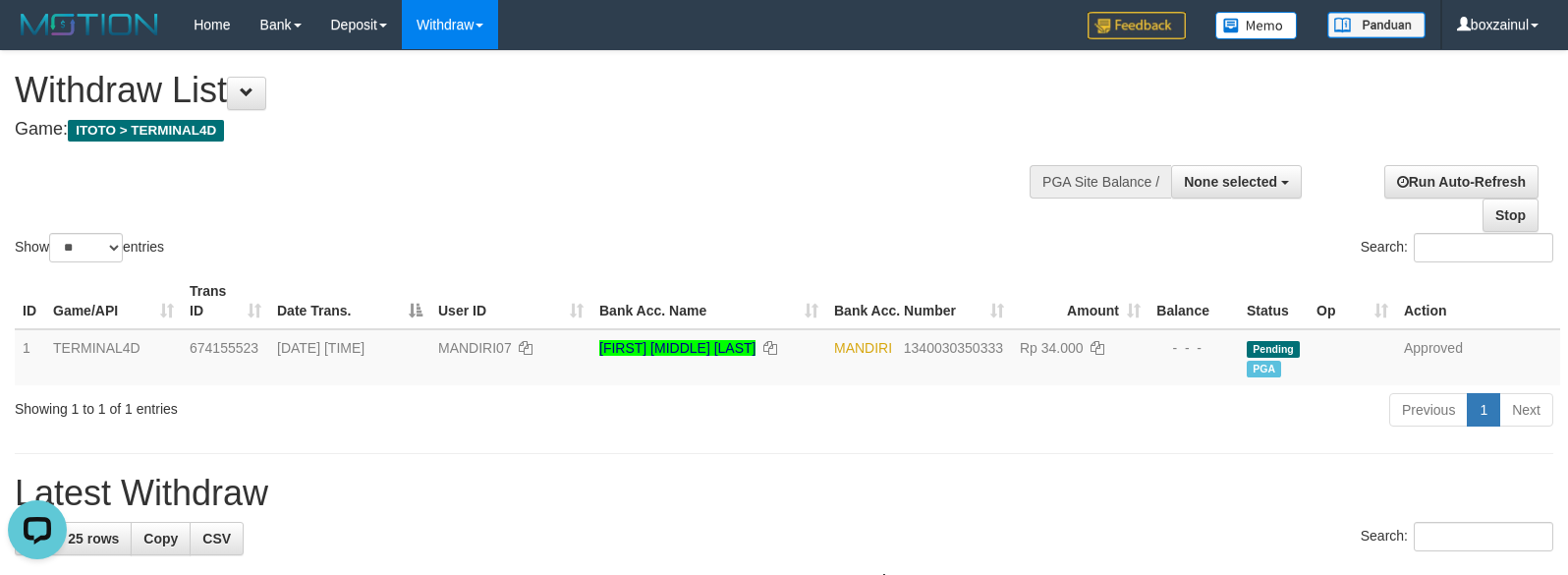 click on "Latest Withdraw" at bounding box center [784, 493] 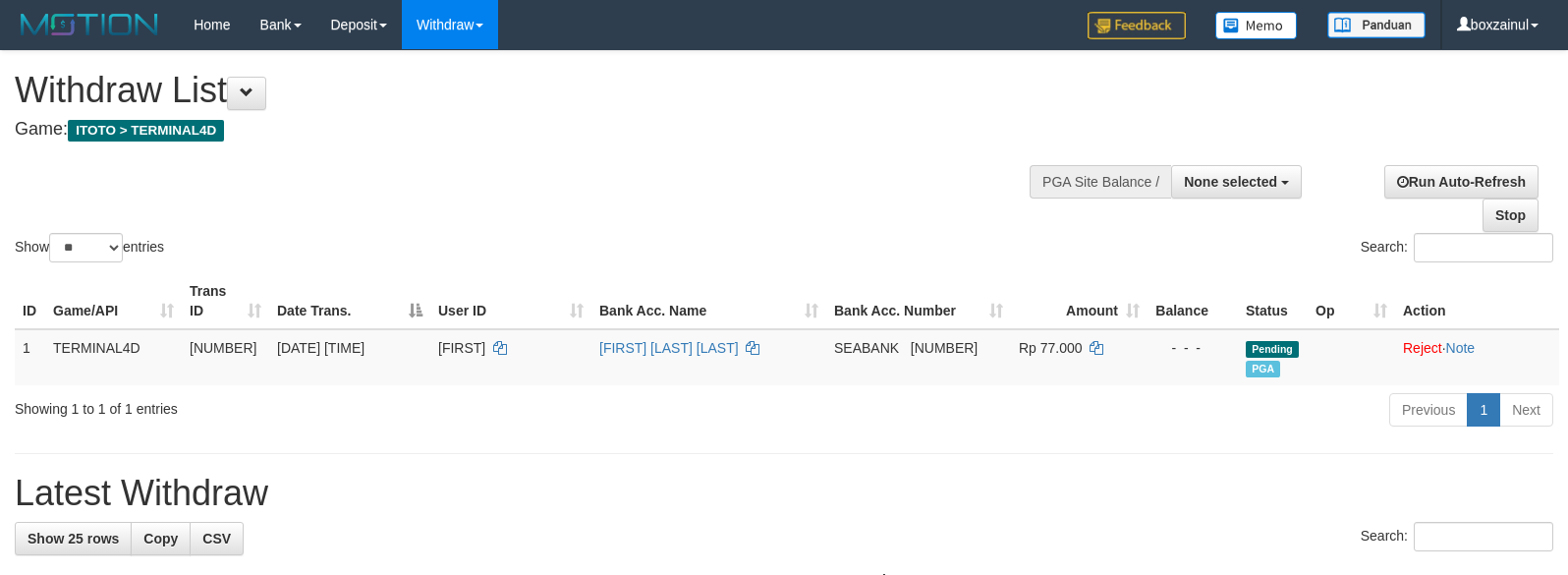 select 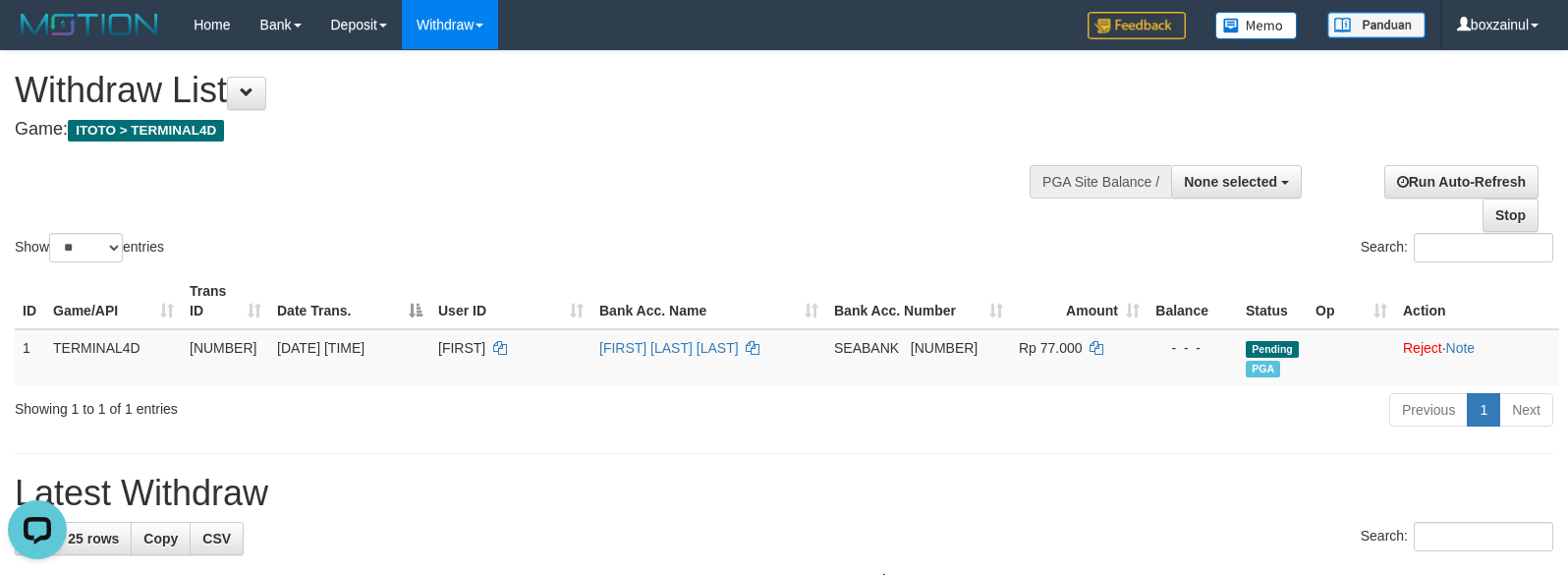 scroll, scrollTop: 0, scrollLeft: 0, axis: both 